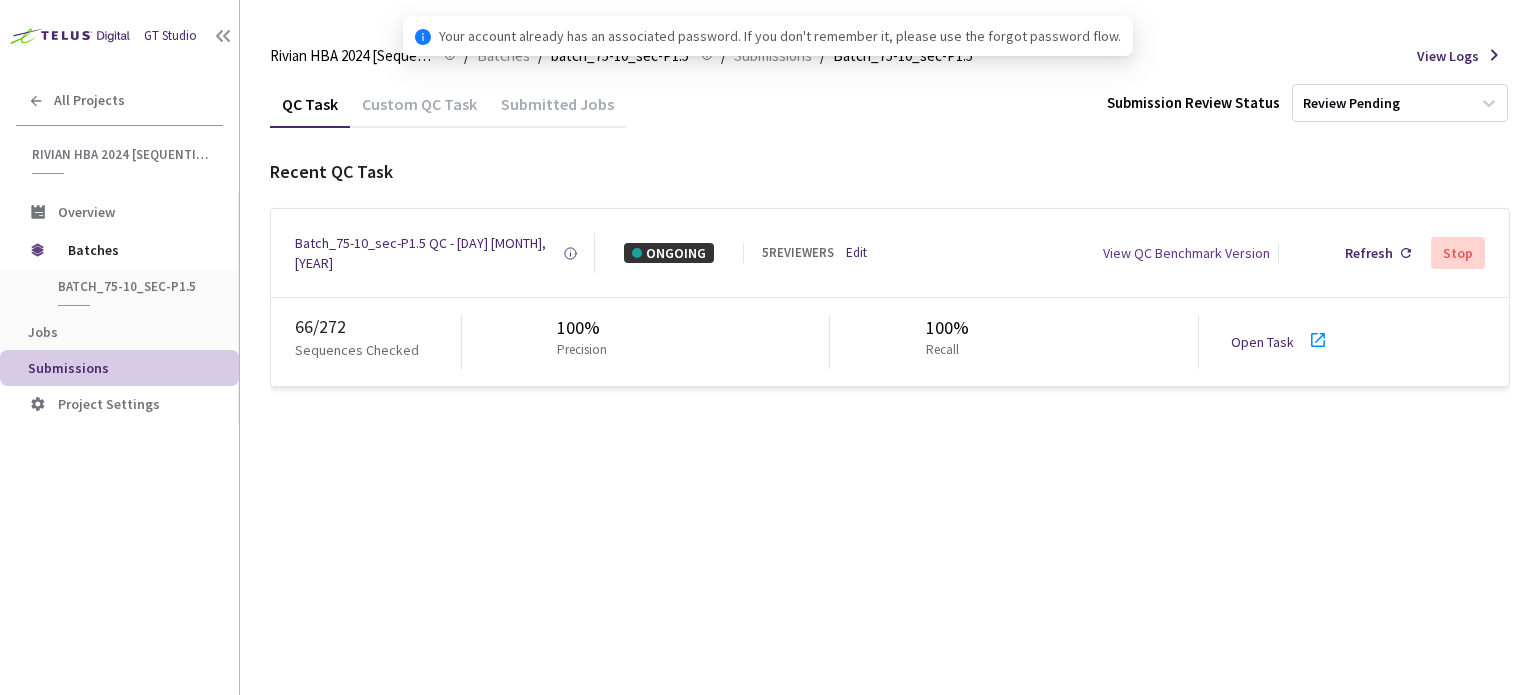 scroll, scrollTop: 0, scrollLeft: 0, axis: both 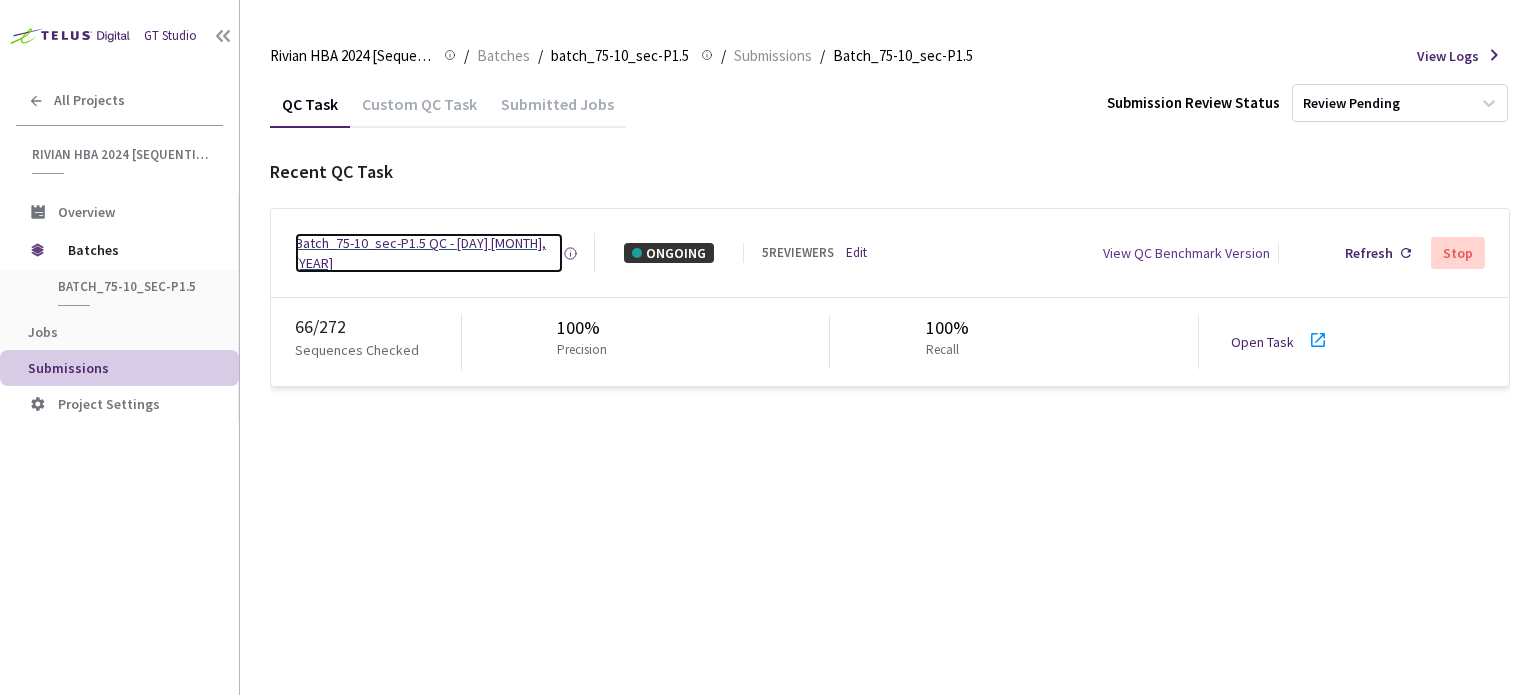 click on "Batch_75-10_sec-P1.5 QC - [DAY] [MONTH], [YEAR]" at bounding box center [429, 253] 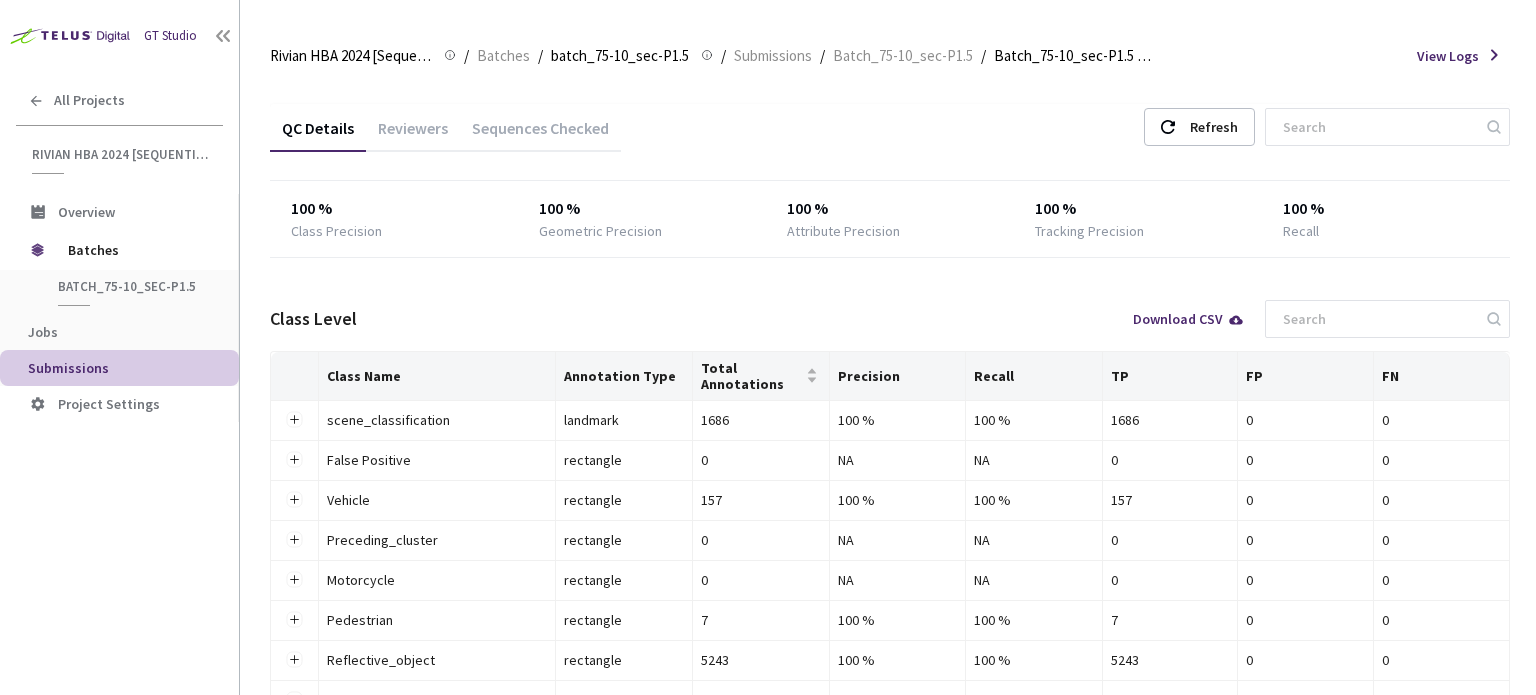click on "Reviewers" at bounding box center (413, 135) 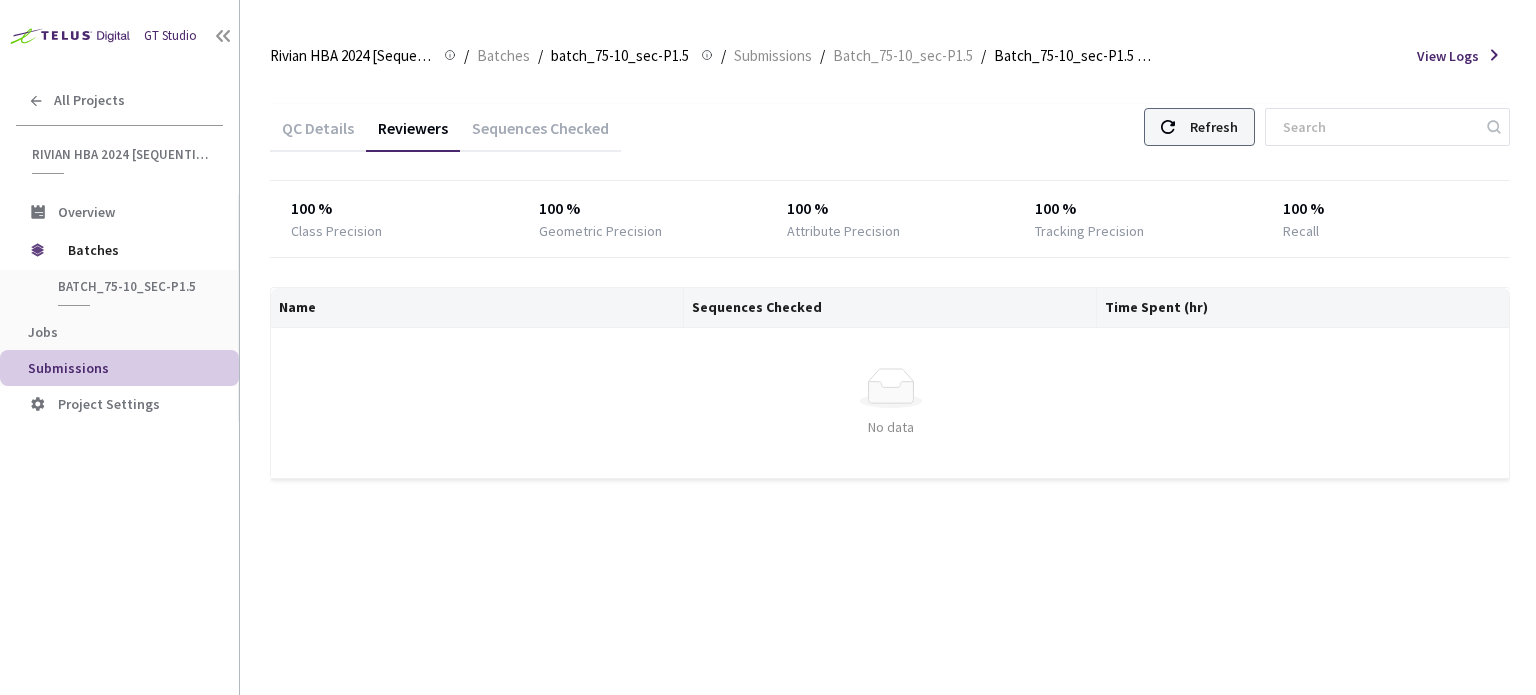 click on "Refresh" at bounding box center (1214, 127) 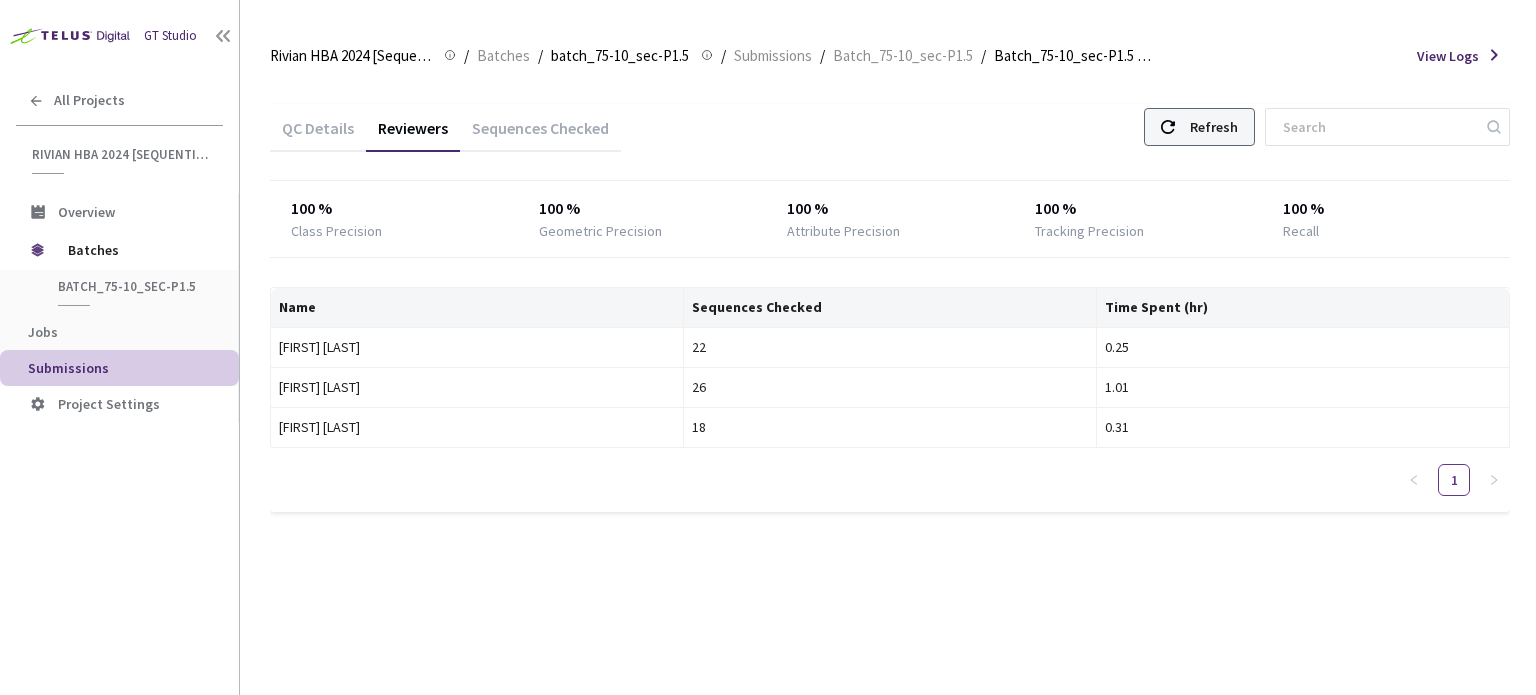 click on "Refresh" at bounding box center [1199, 127] 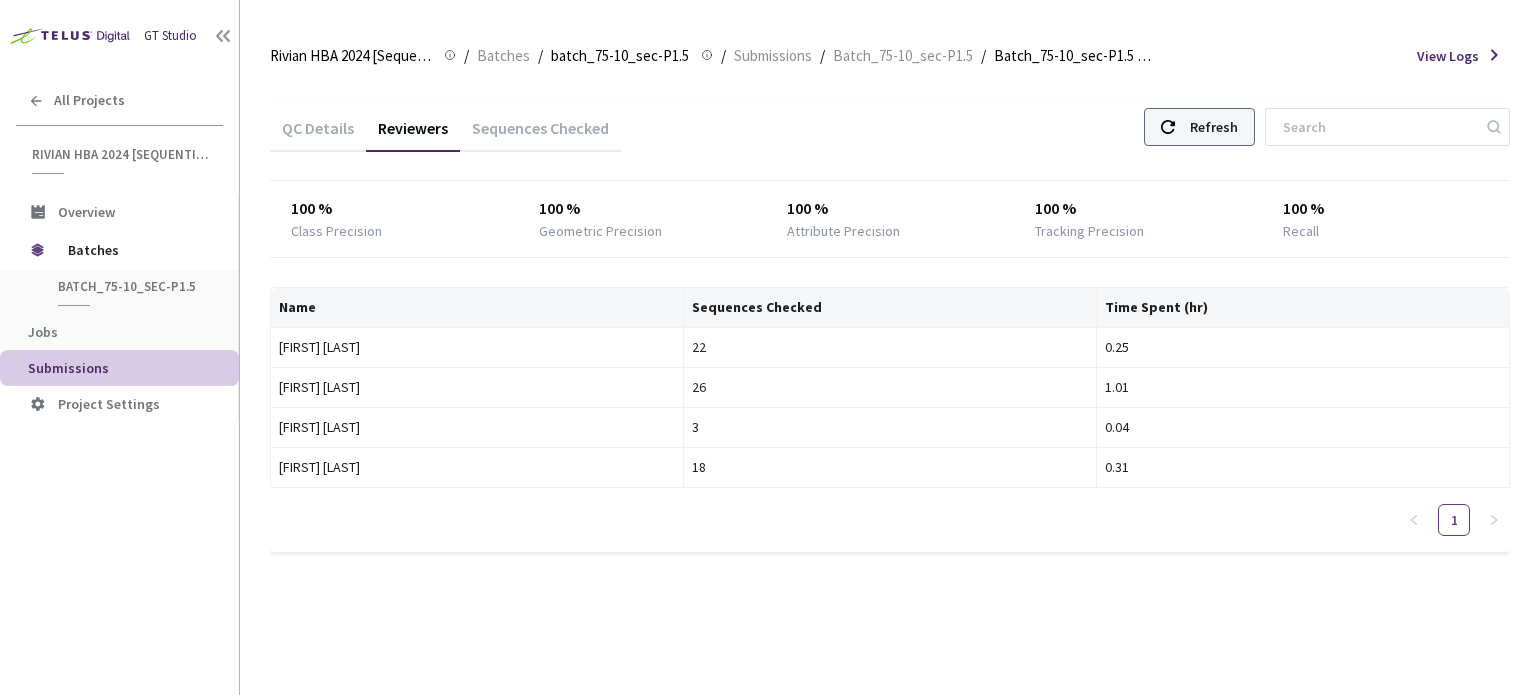 click on "Refresh" at bounding box center [1214, 127] 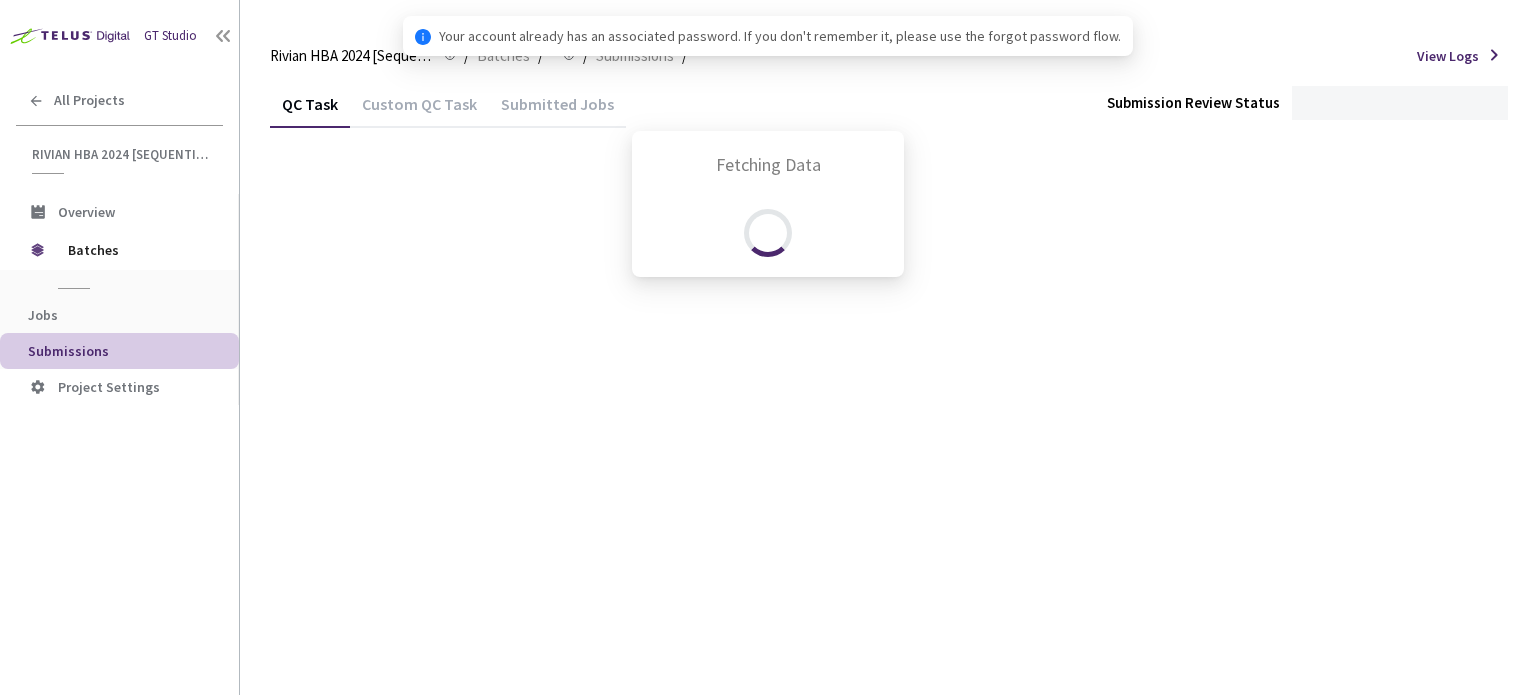 scroll, scrollTop: 0, scrollLeft: 0, axis: both 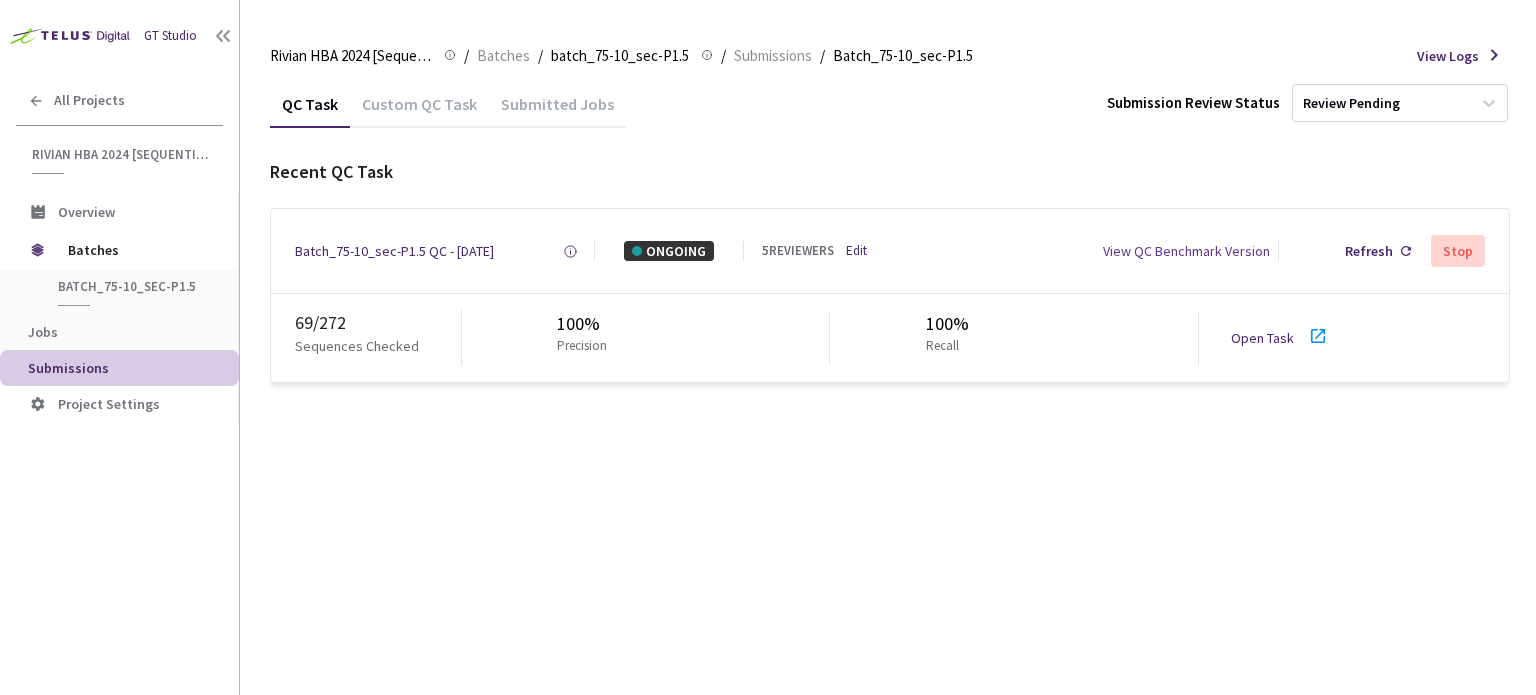click 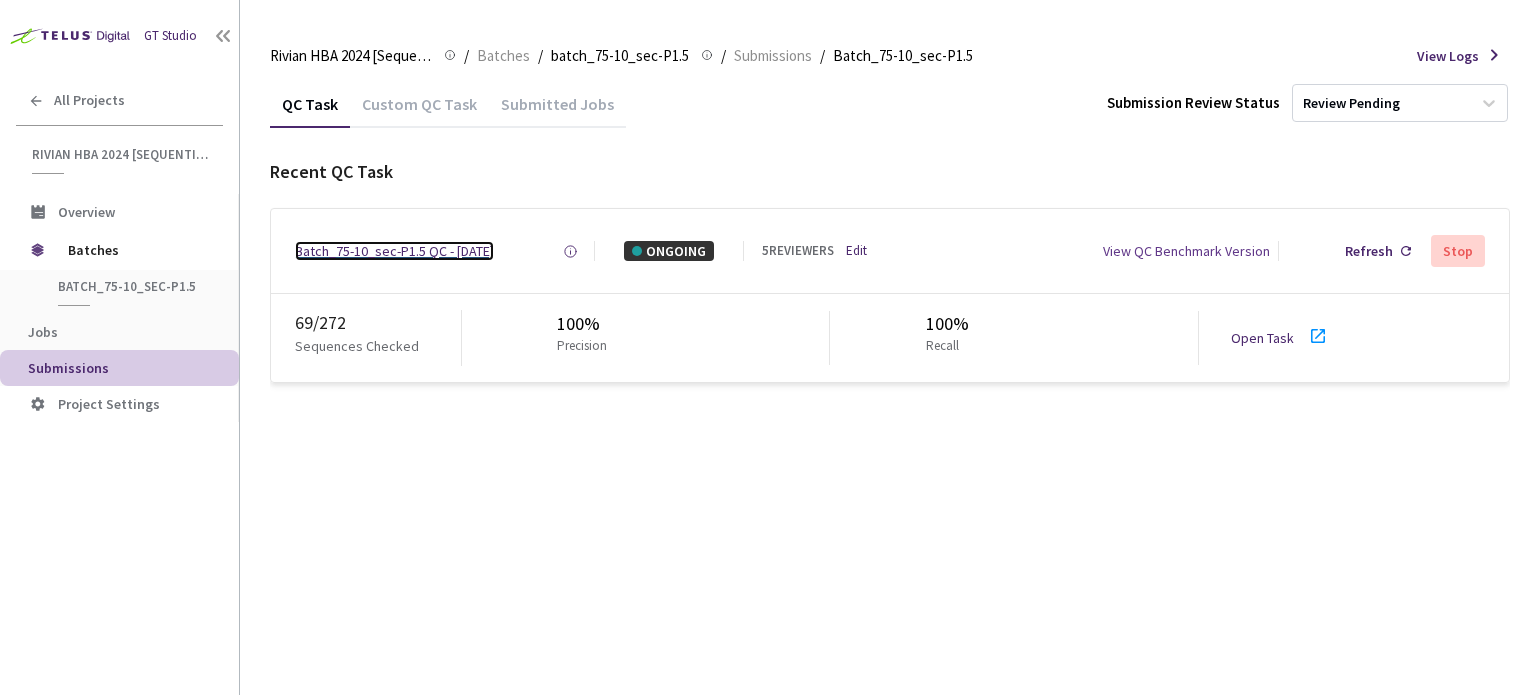click on "[BATCH_INFO] - [DAY], [DATE]" at bounding box center [394, 251] 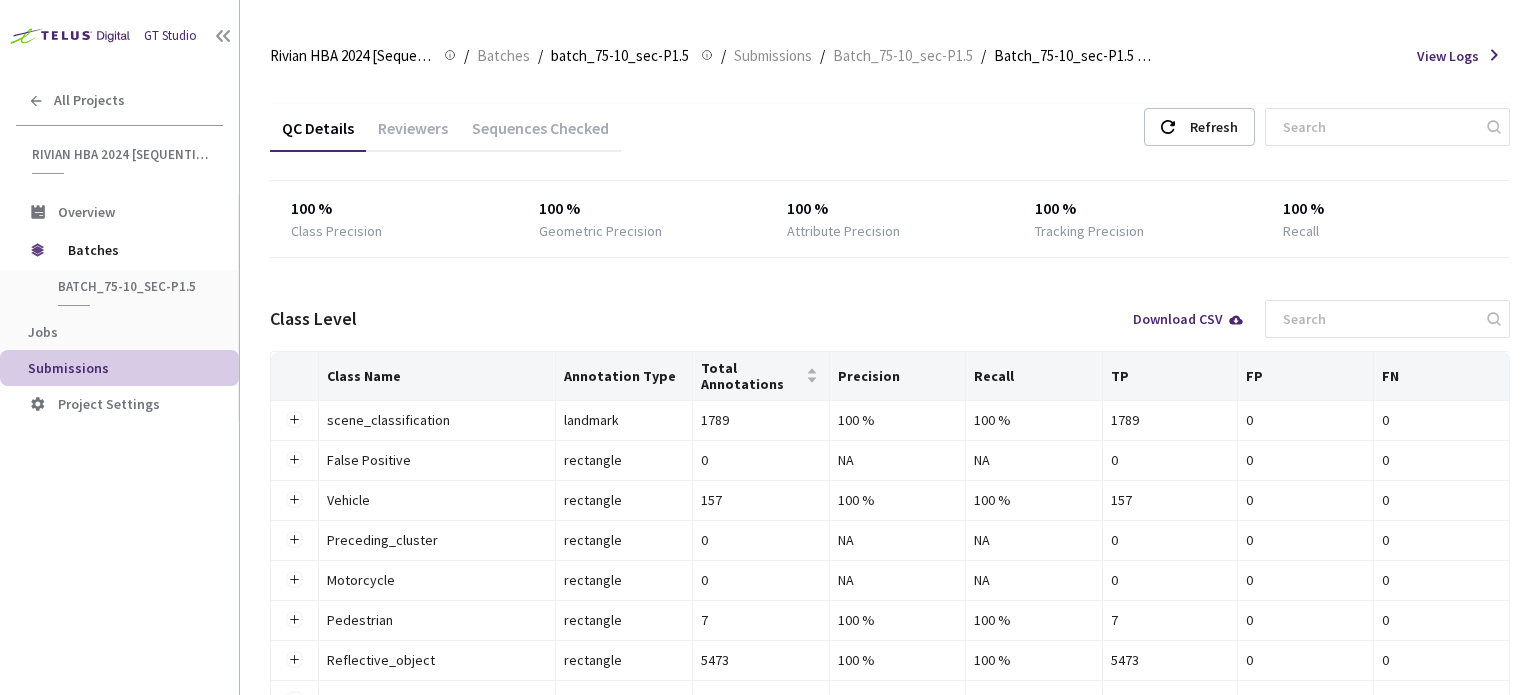 click on "Reviewers" at bounding box center (413, 135) 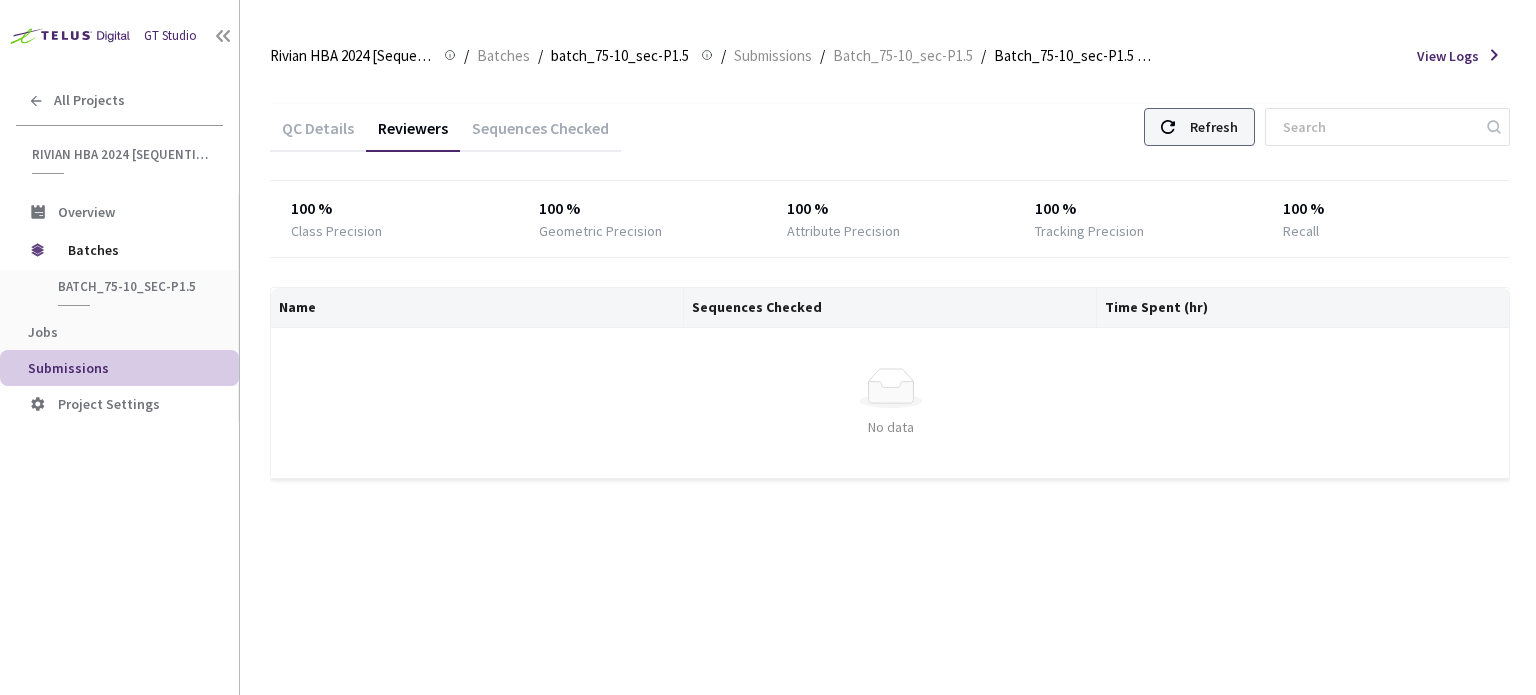 click on "Refresh" at bounding box center (1214, 127) 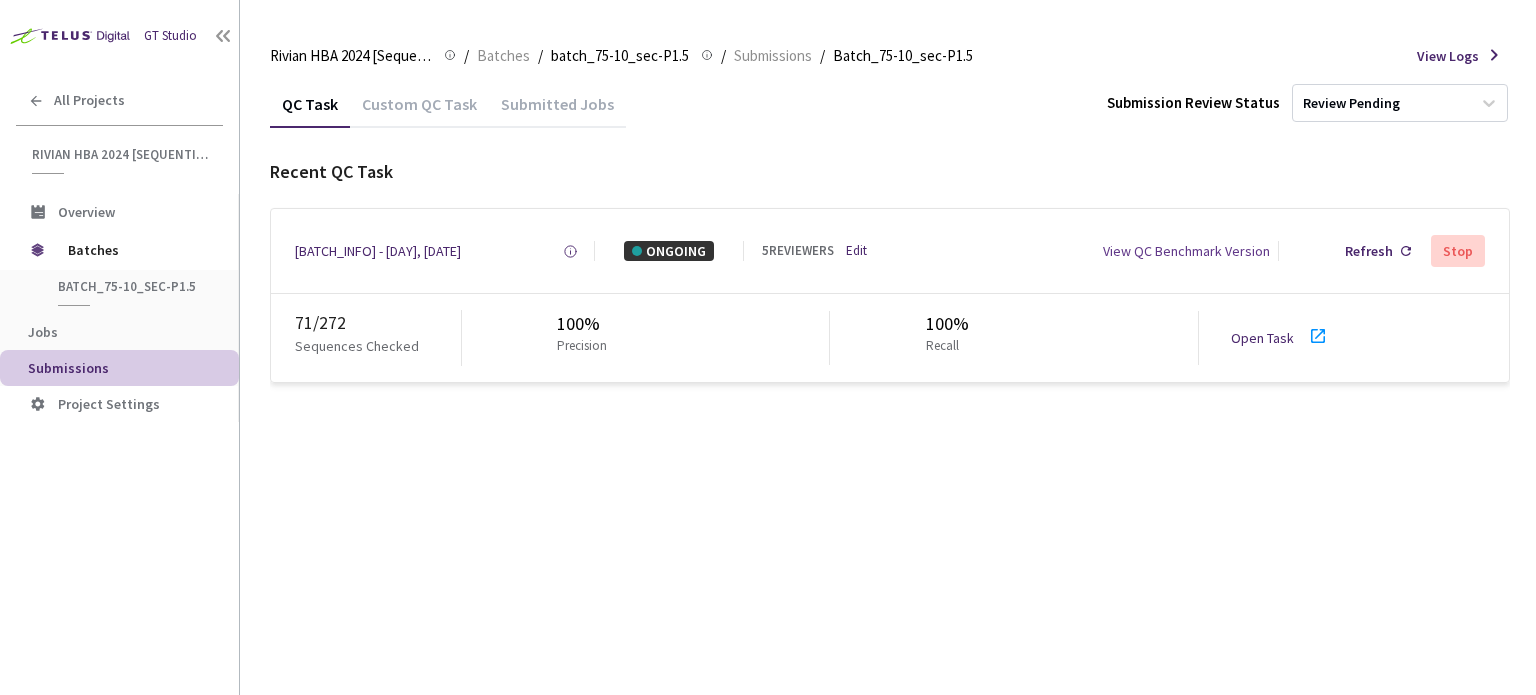 scroll, scrollTop: 0, scrollLeft: 0, axis: both 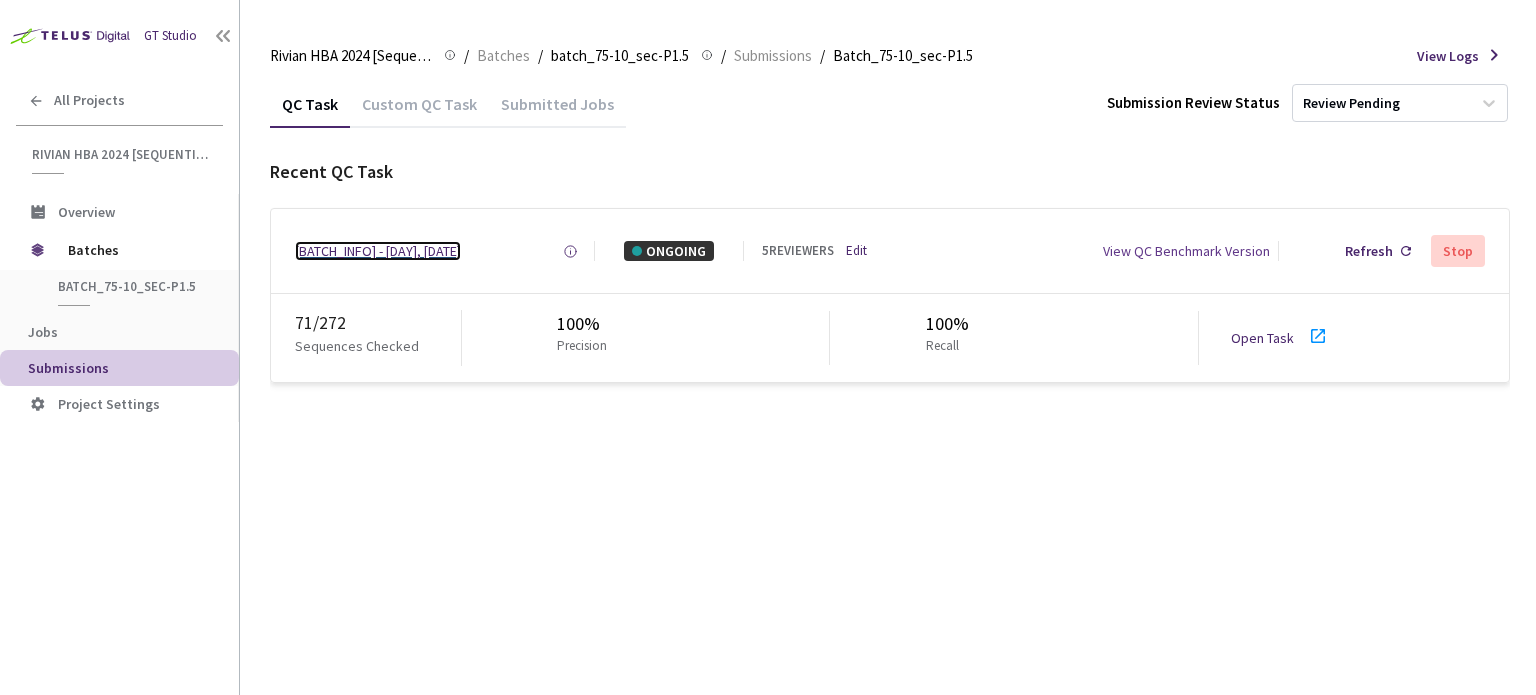 click on "[BATCH_INFO] - [DAY], [DATE]" at bounding box center (378, 251) 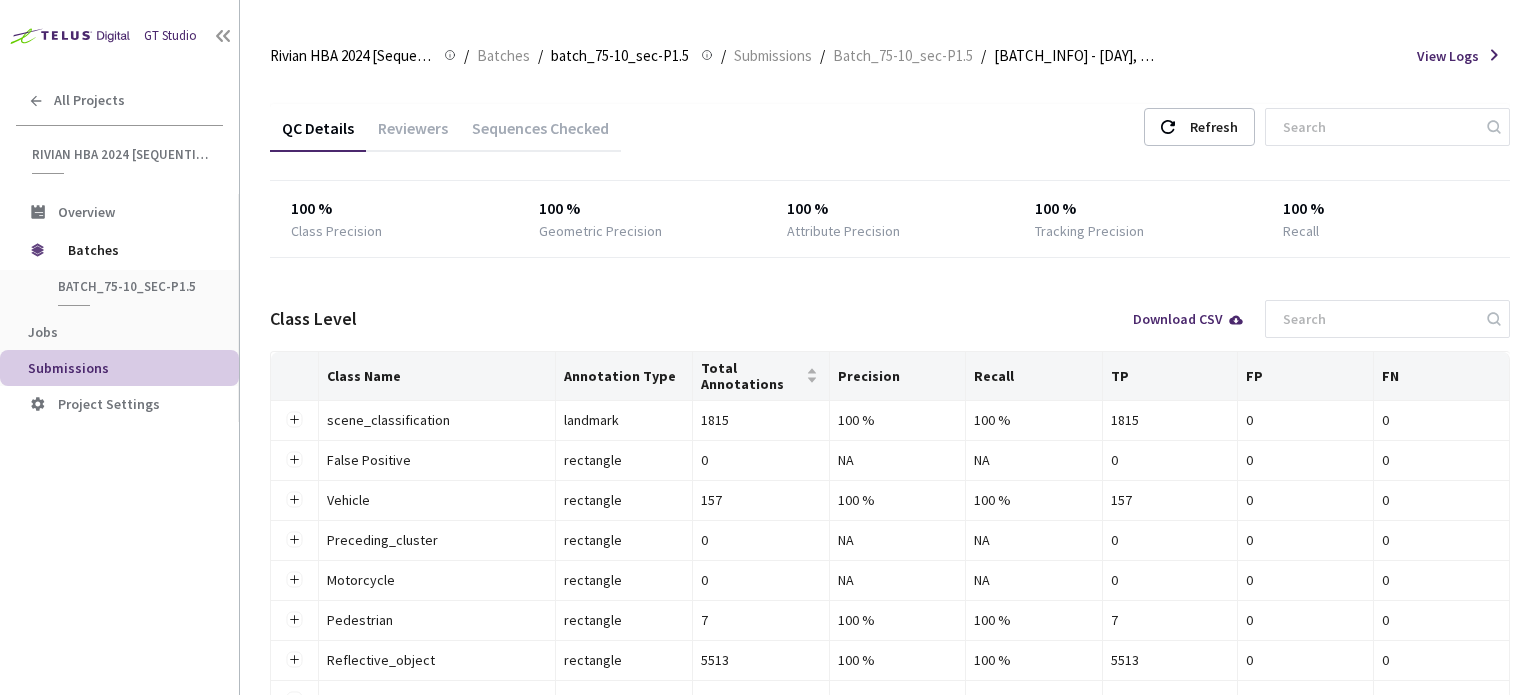 click on "Reviewers" at bounding box center (413, 135) 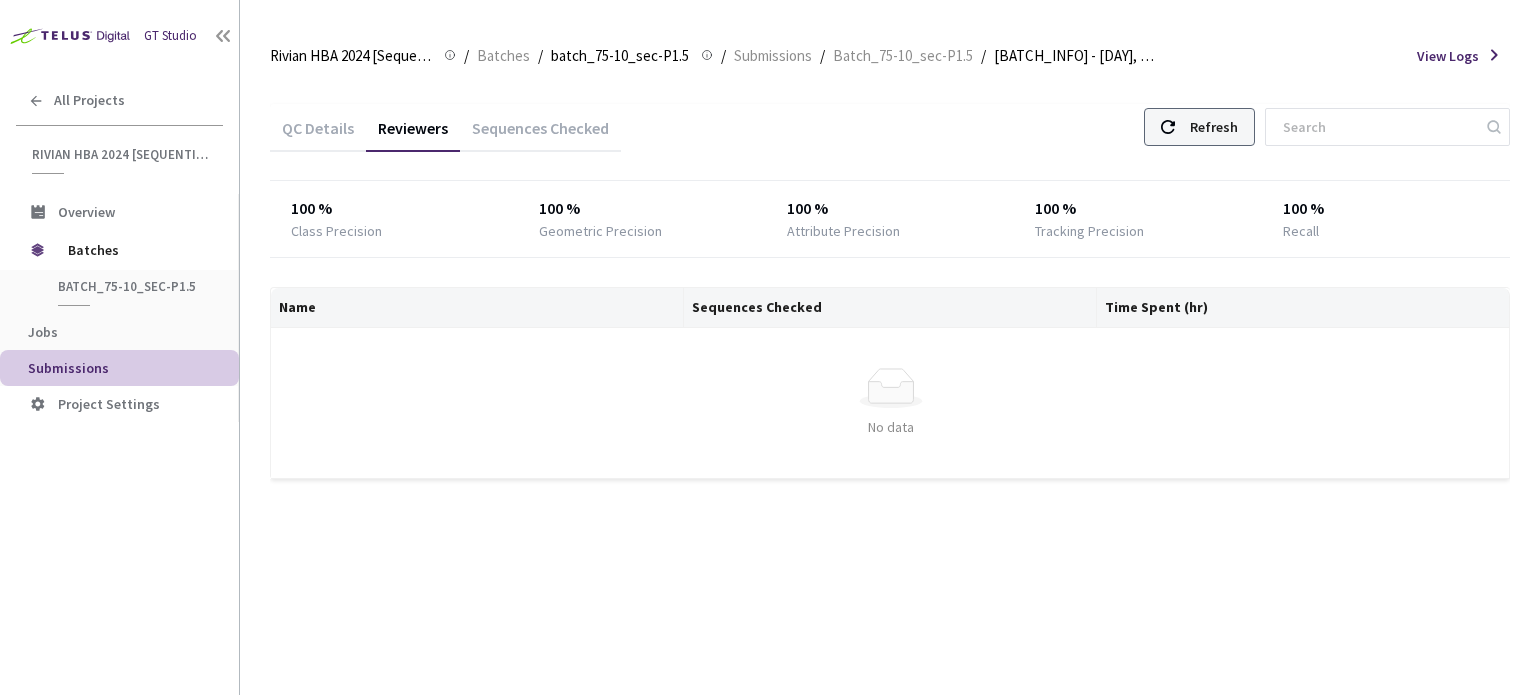 click on "Refresh" at bounding box center (1214, 127) 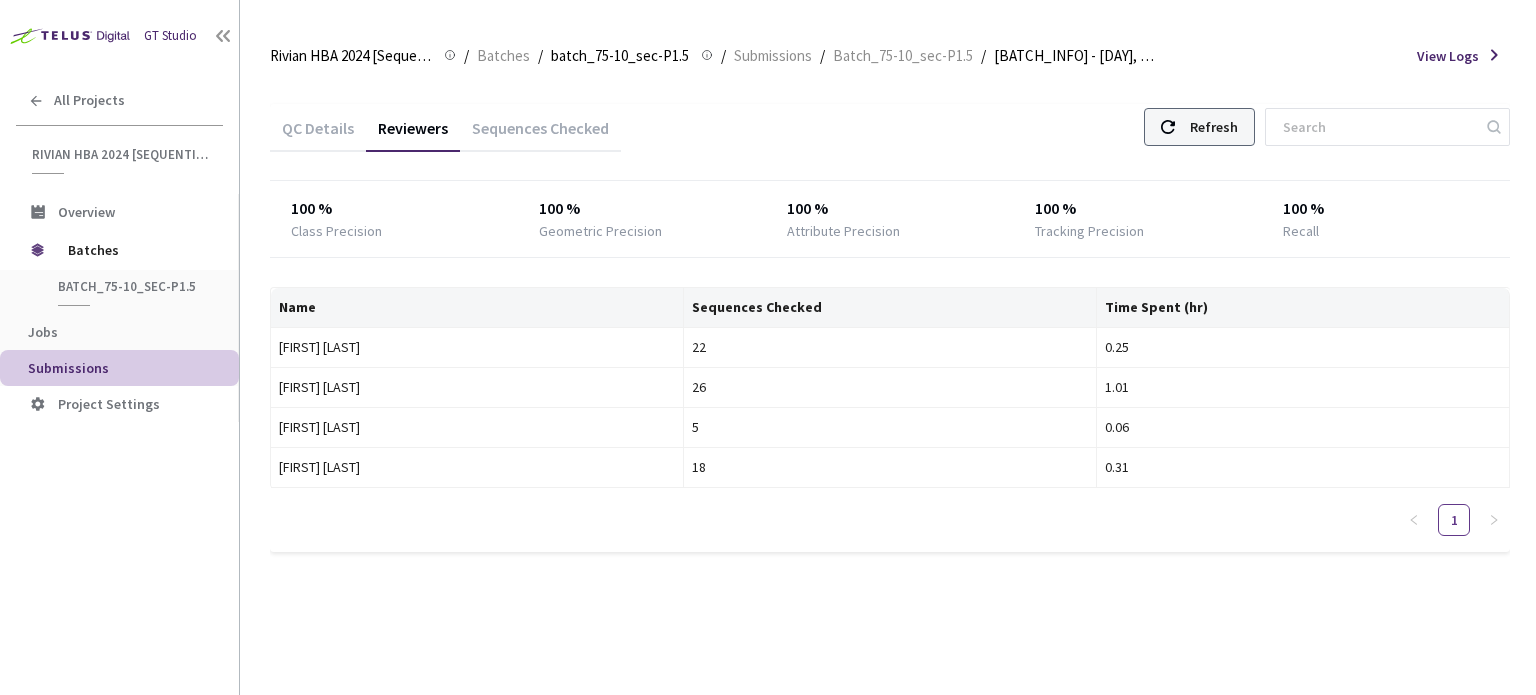 click on "Refresh" at bounding box center [1214, 127] 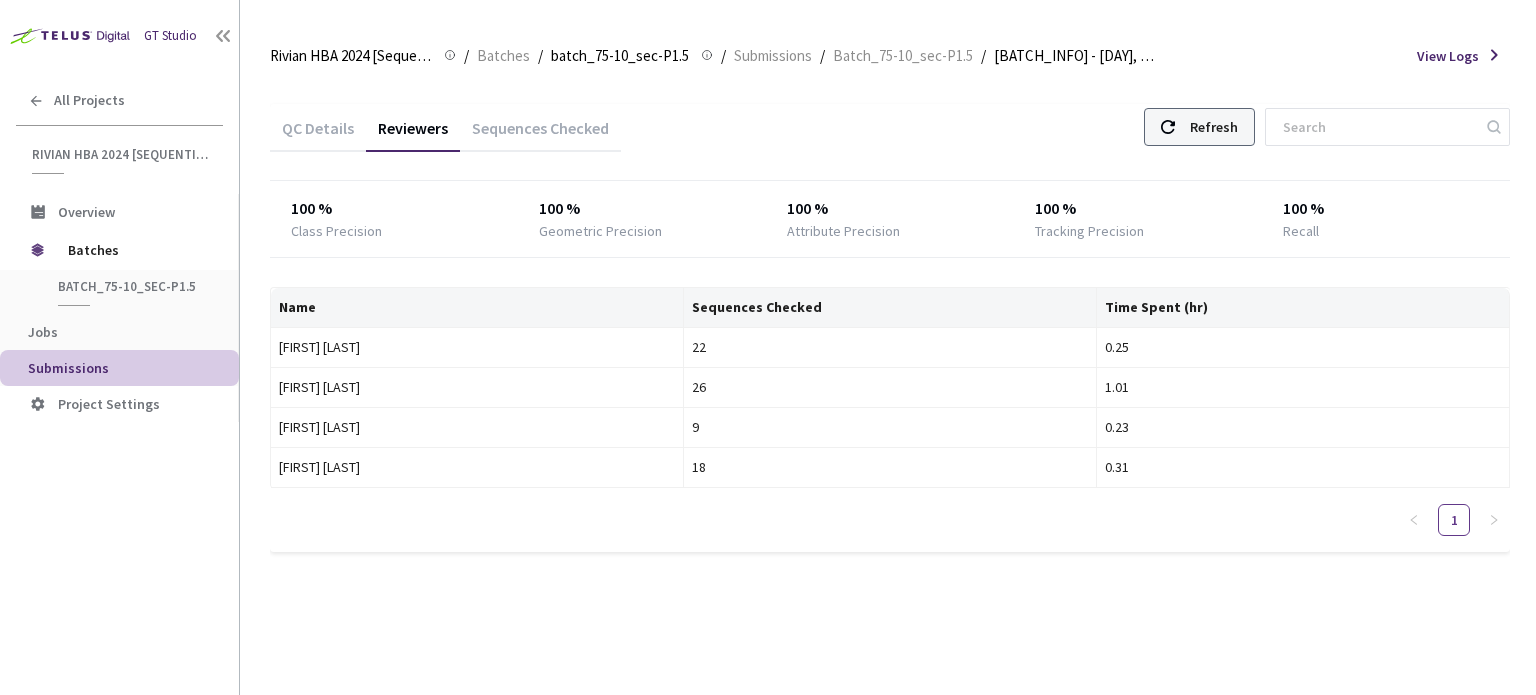 click on "Refresh" at bounding box center (1214, 127) 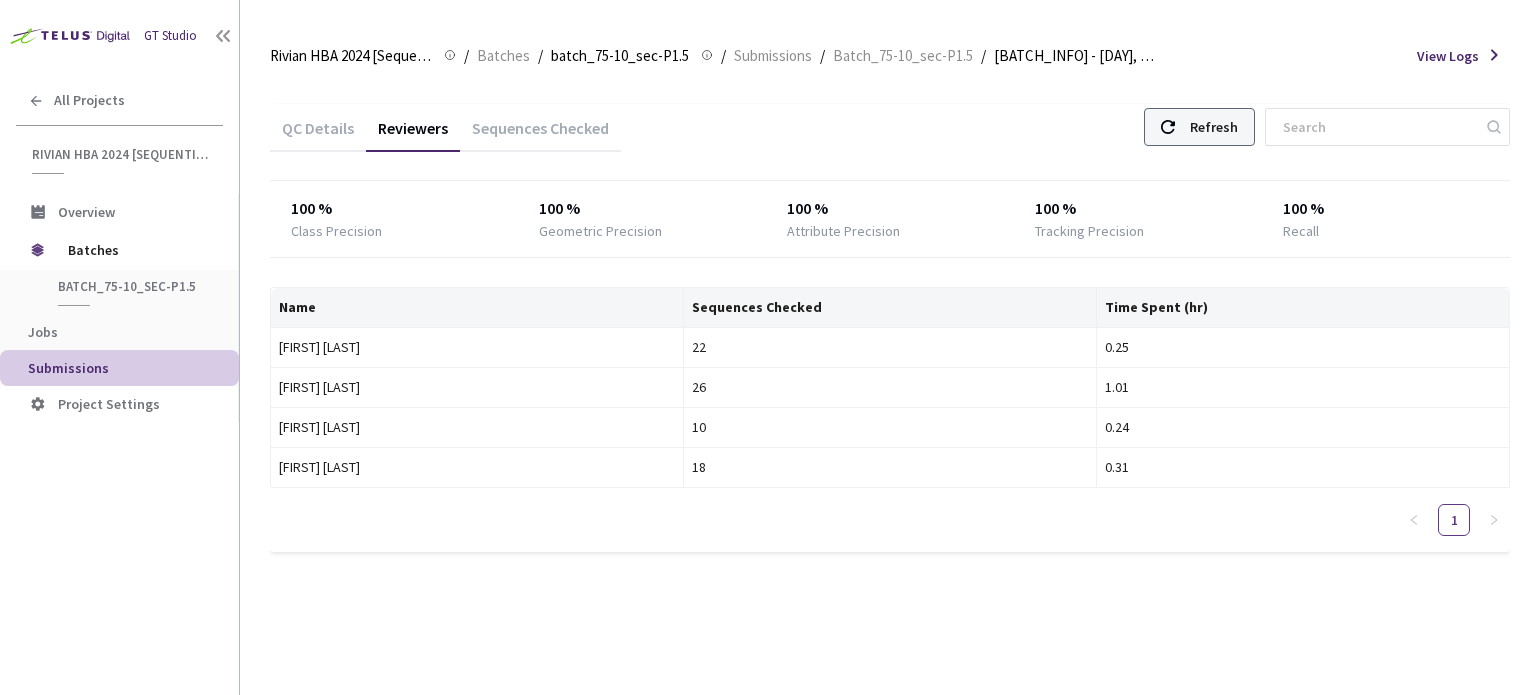 click on "Refresh" at bounding box center [1214, 127] 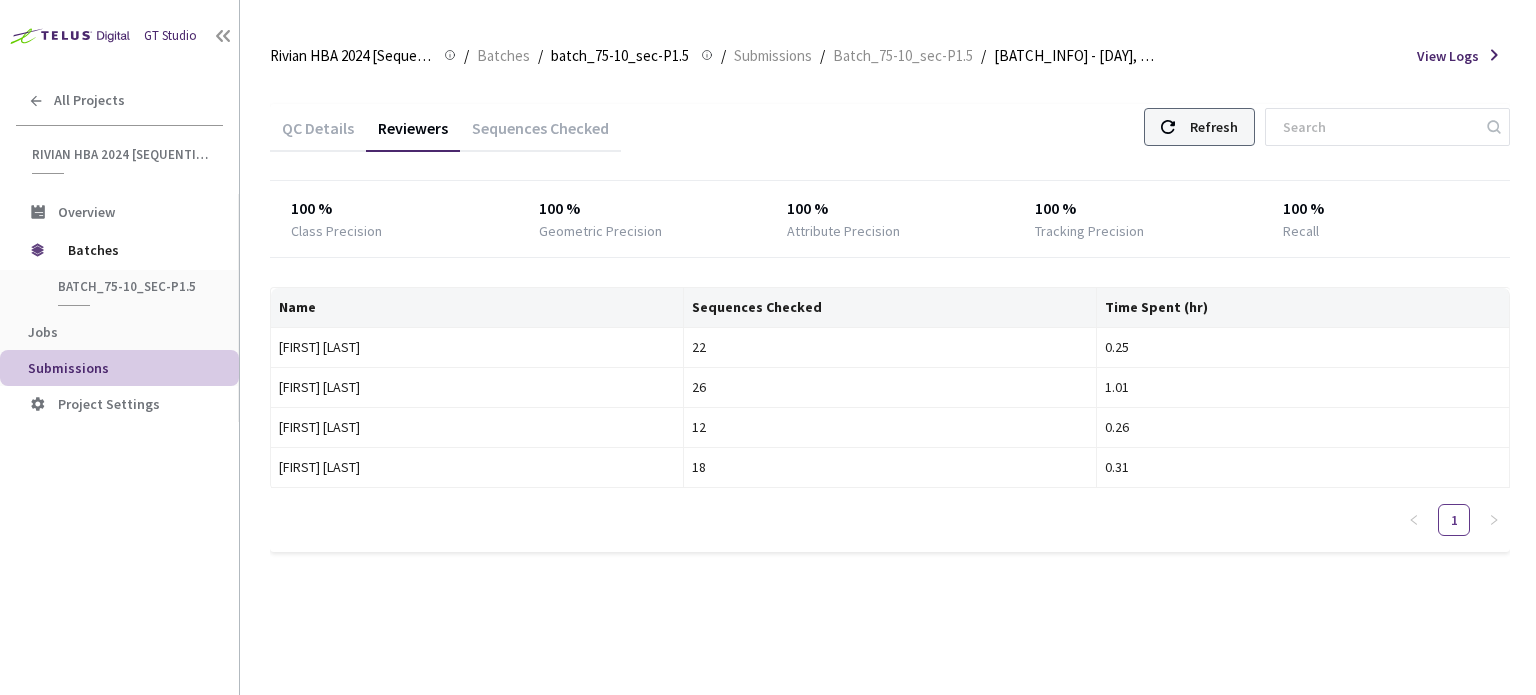 click on "Refresh" at bounding box center (1214, 127) 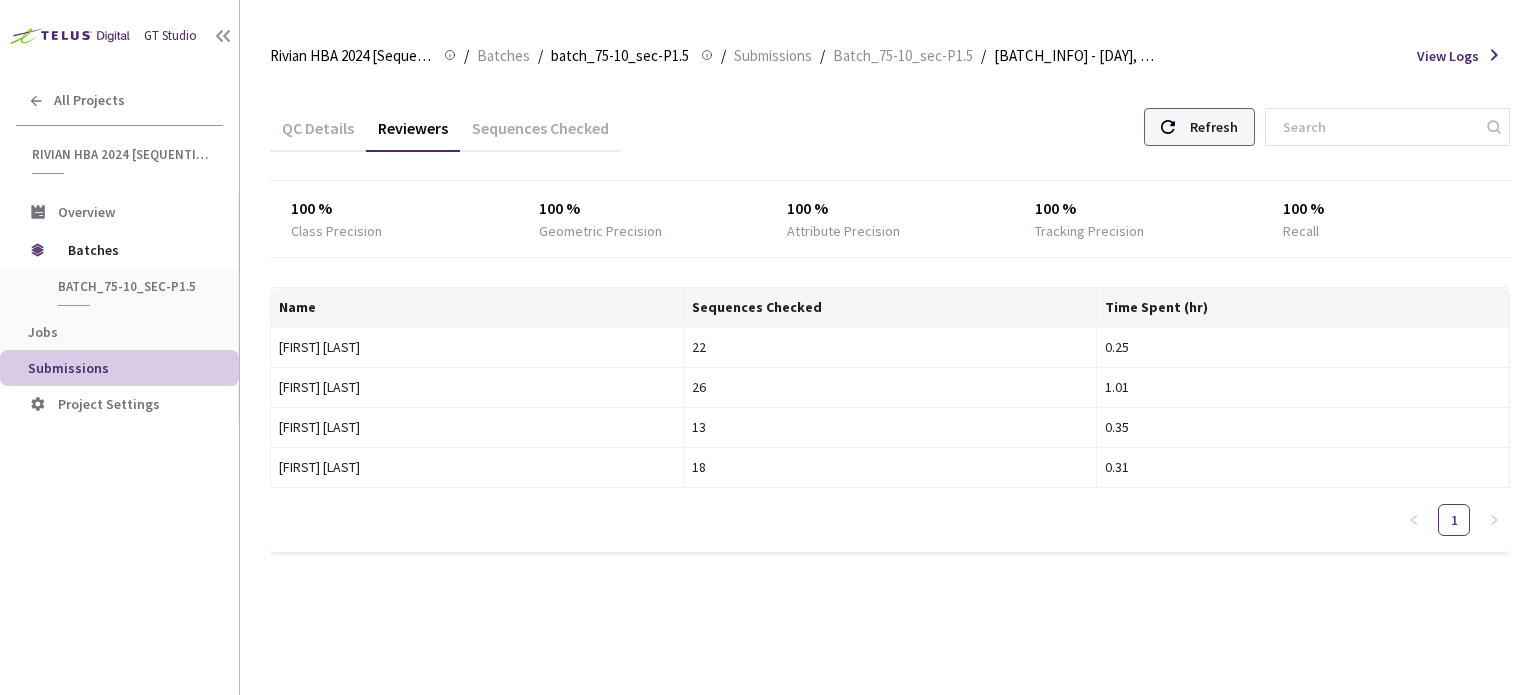 click on "Refresh" at bounding box center (1214, 127) 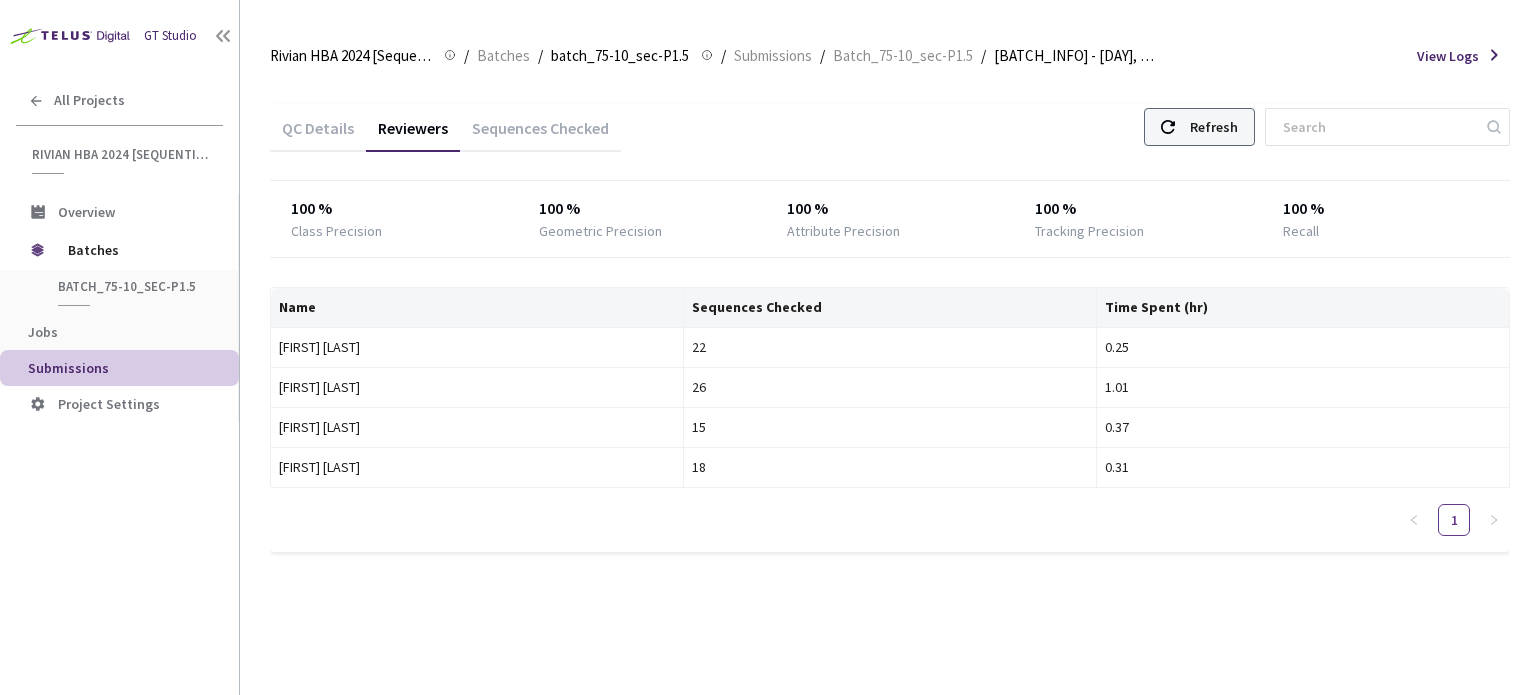 click on "Refresh" at bounding box center (1214, 127) 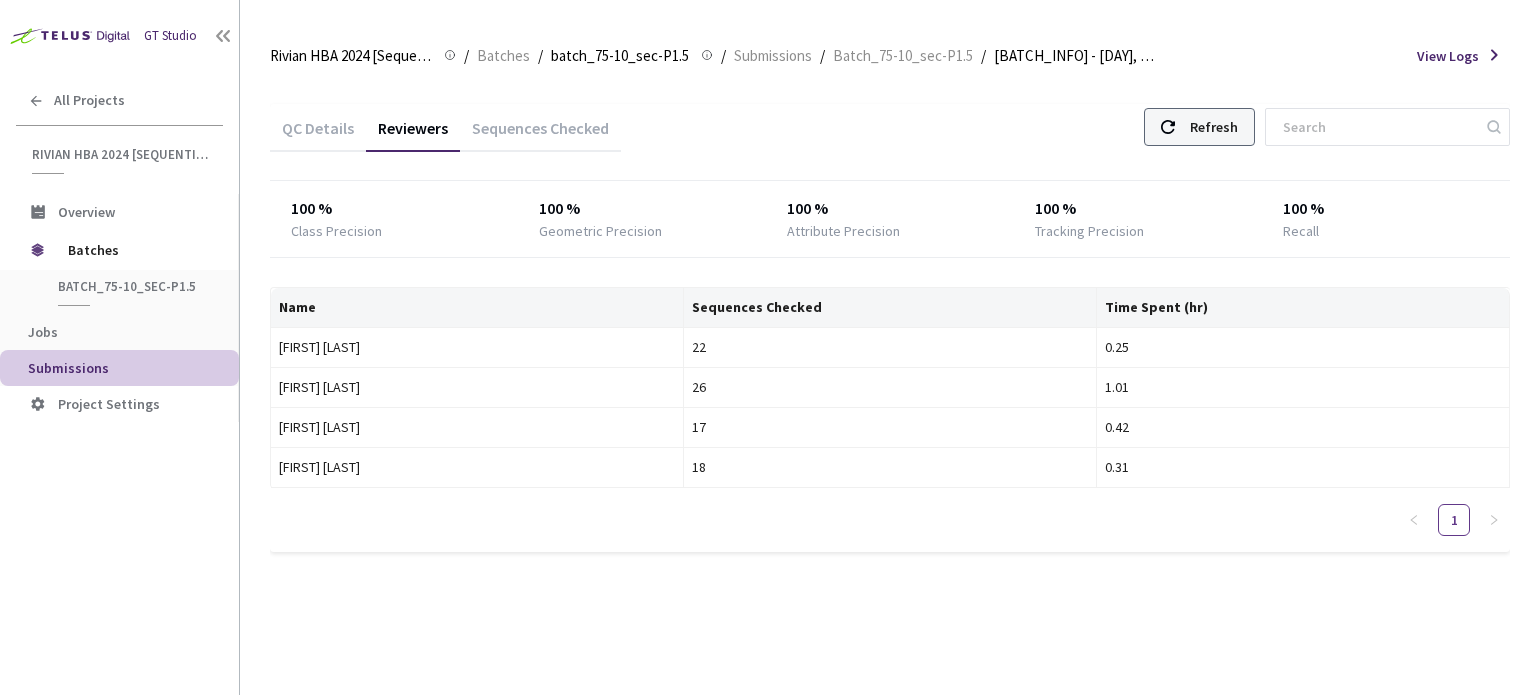 click on "Refresh" at bounding box center (1214, 127) 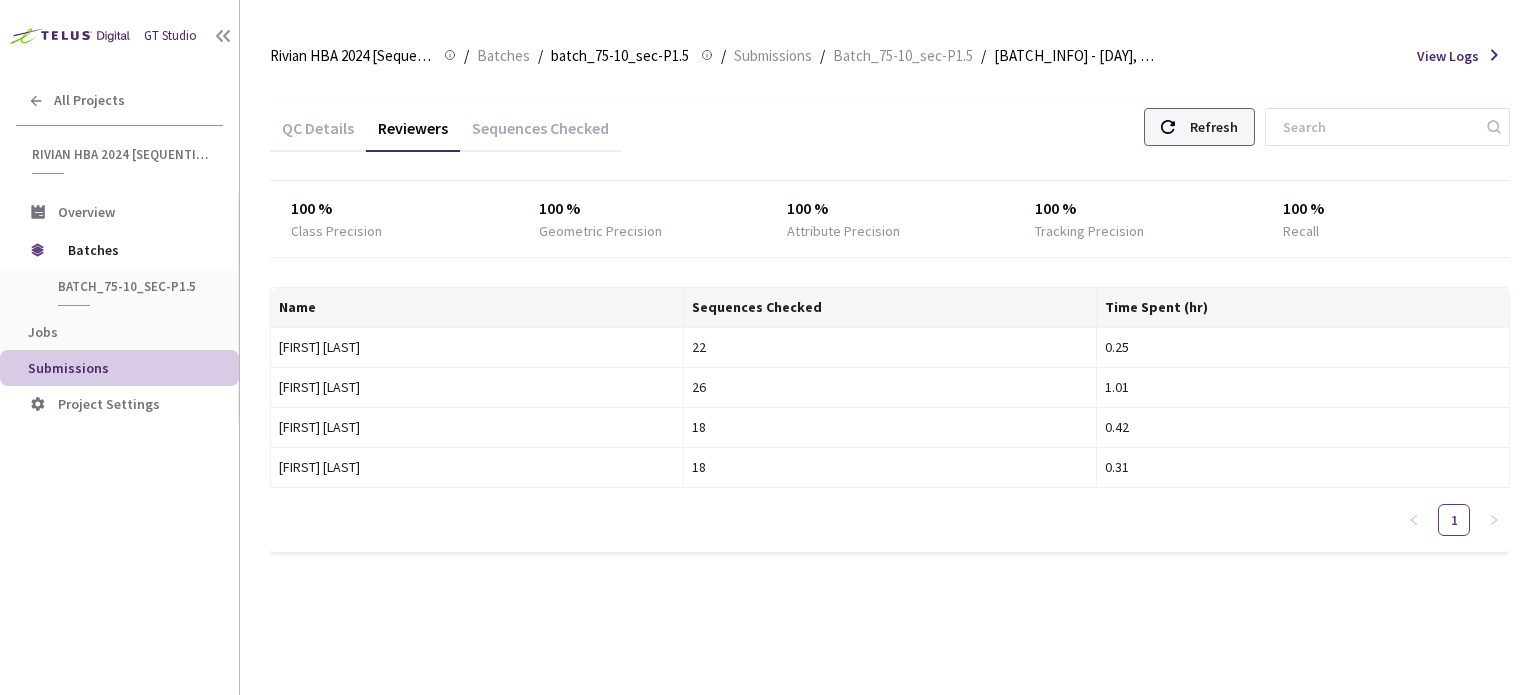 click on "Refresh" at bounding box center (1199, 127) 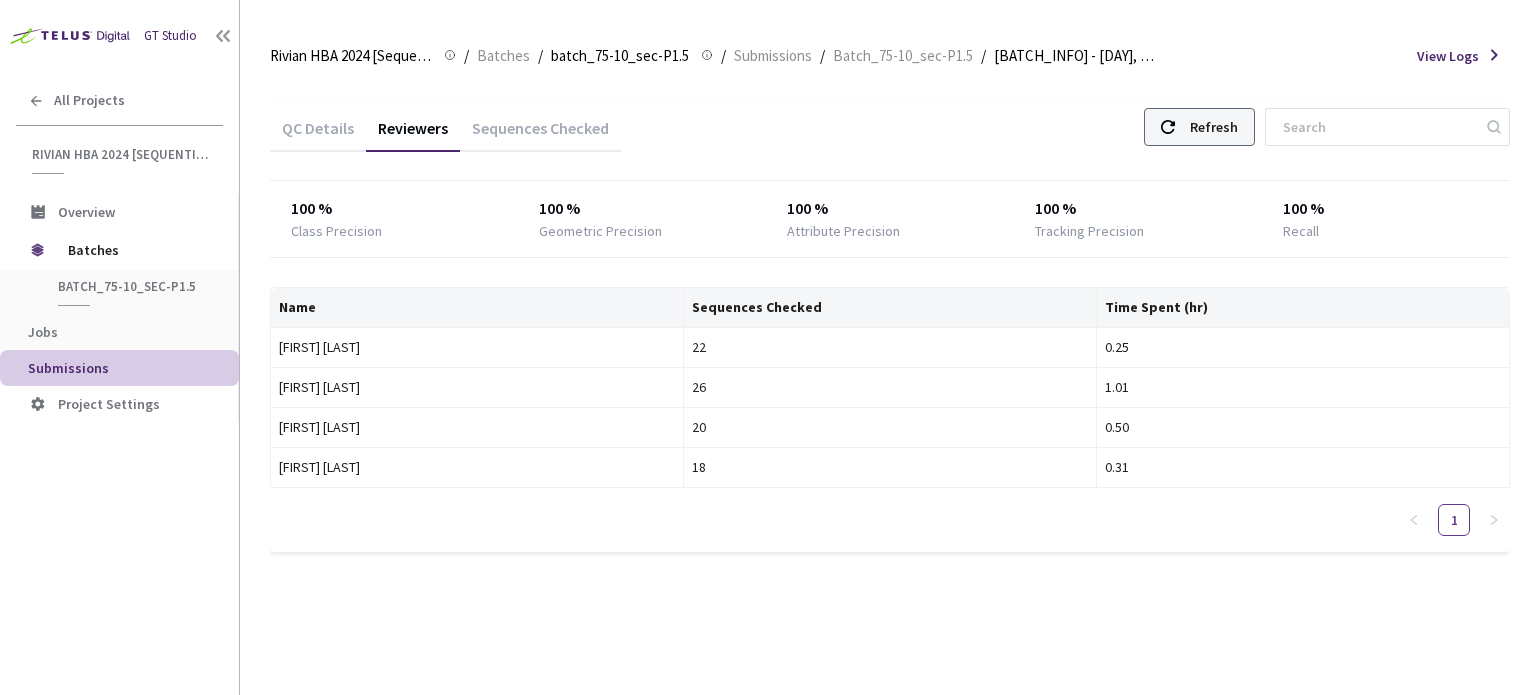 click on "Refresh" at bounding box center (1199, 127) 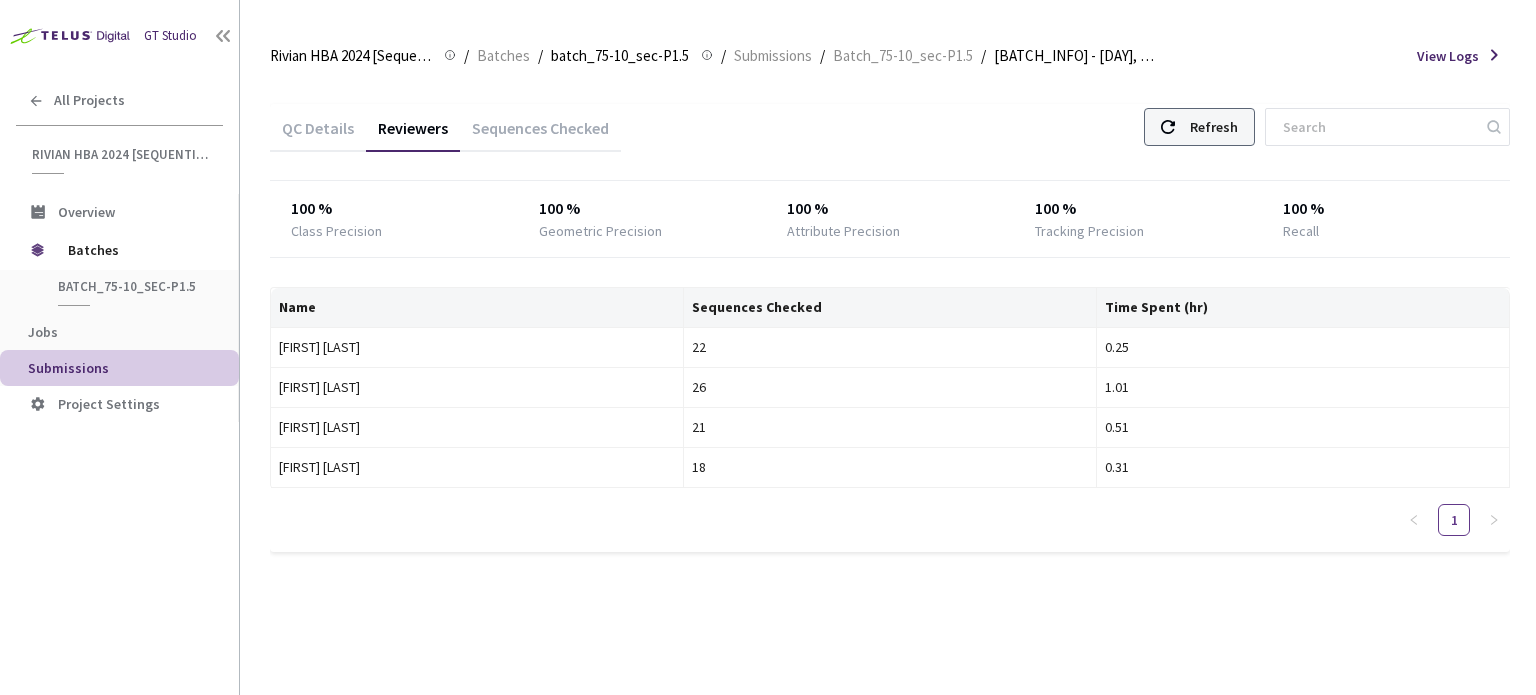 click on "Refresh" at bounding box center [1199, 127] 